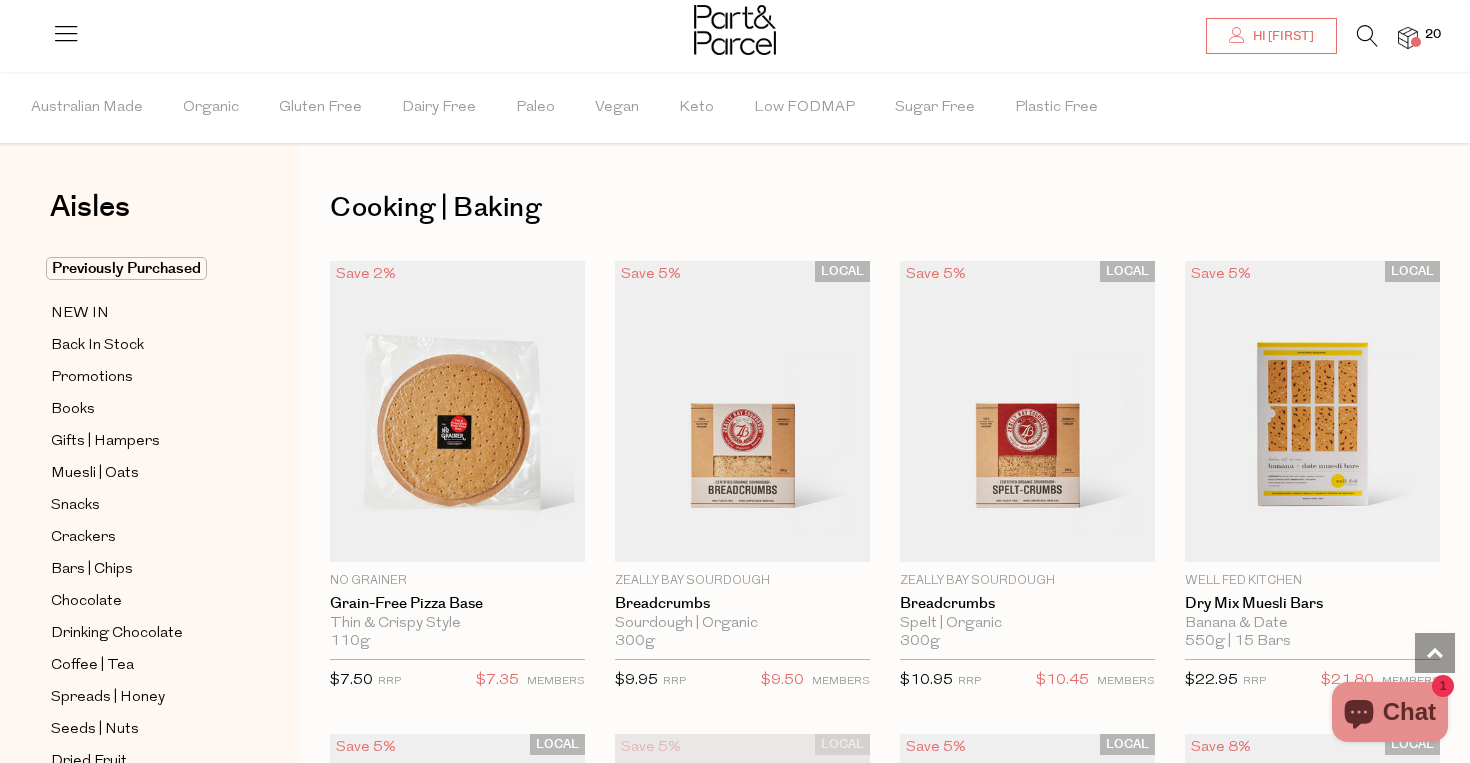 scroll, scrollTop: 8067, scrollLeft: 0, axis: vertical 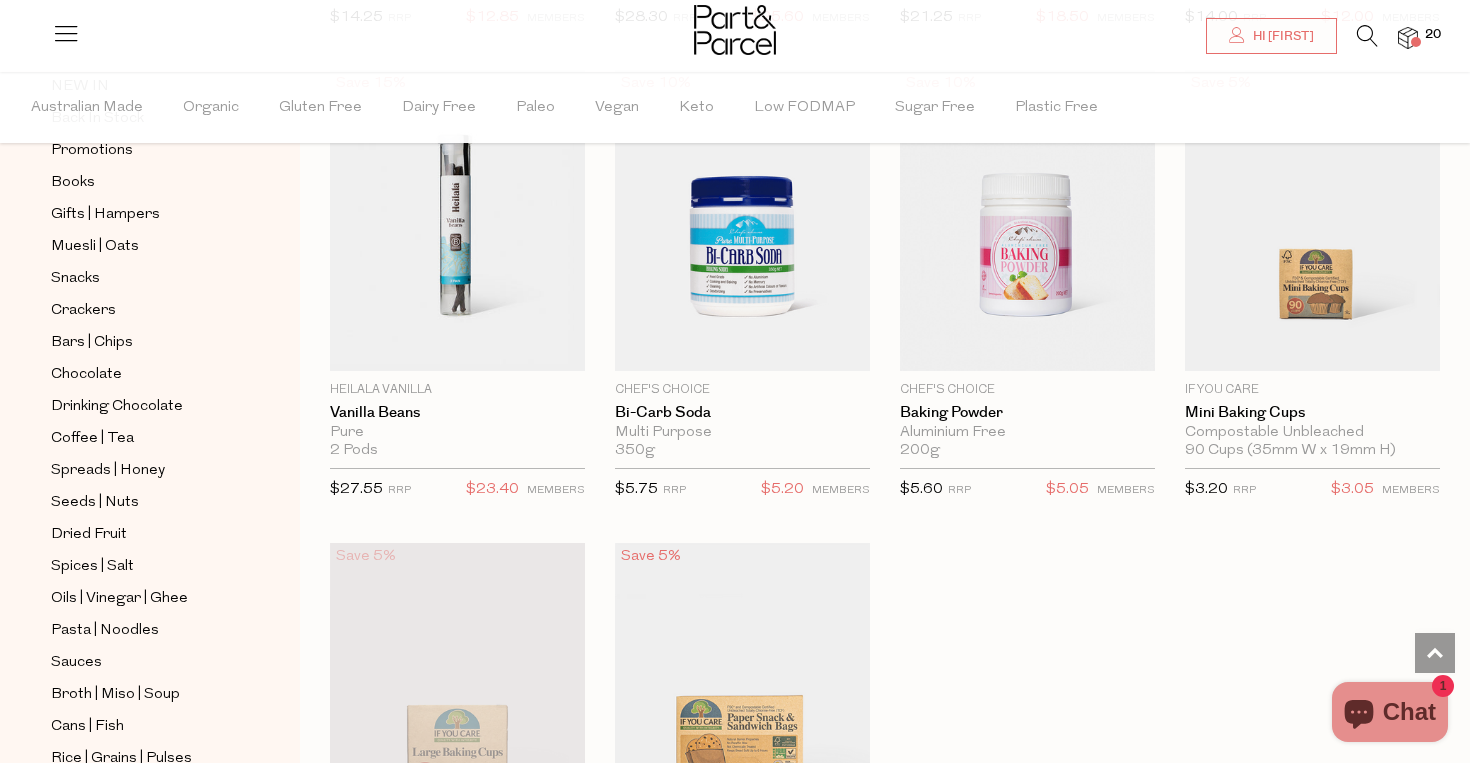 click at bounding box center [735, 32] 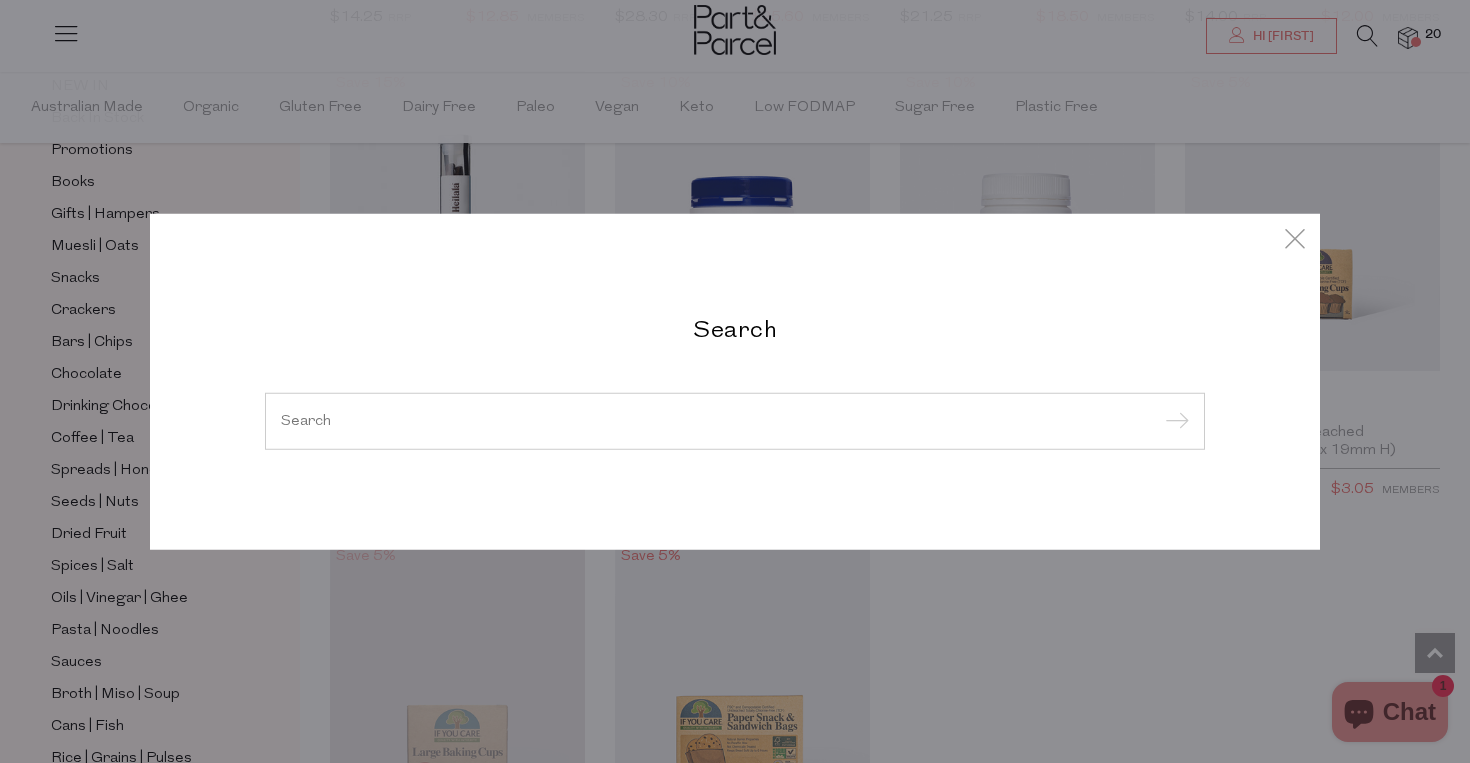 click on "Search" at bounding box center [735, 381] 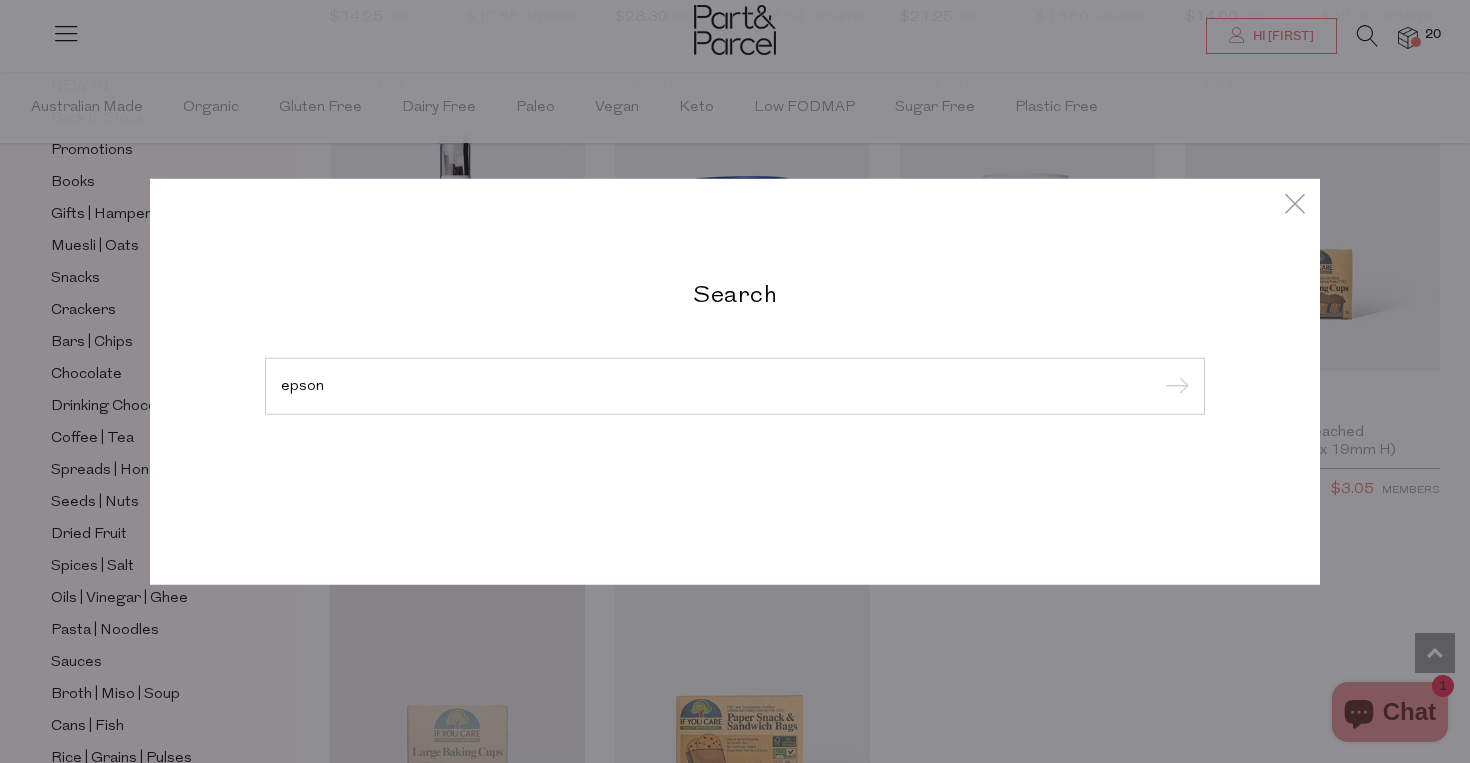 type on "epson" 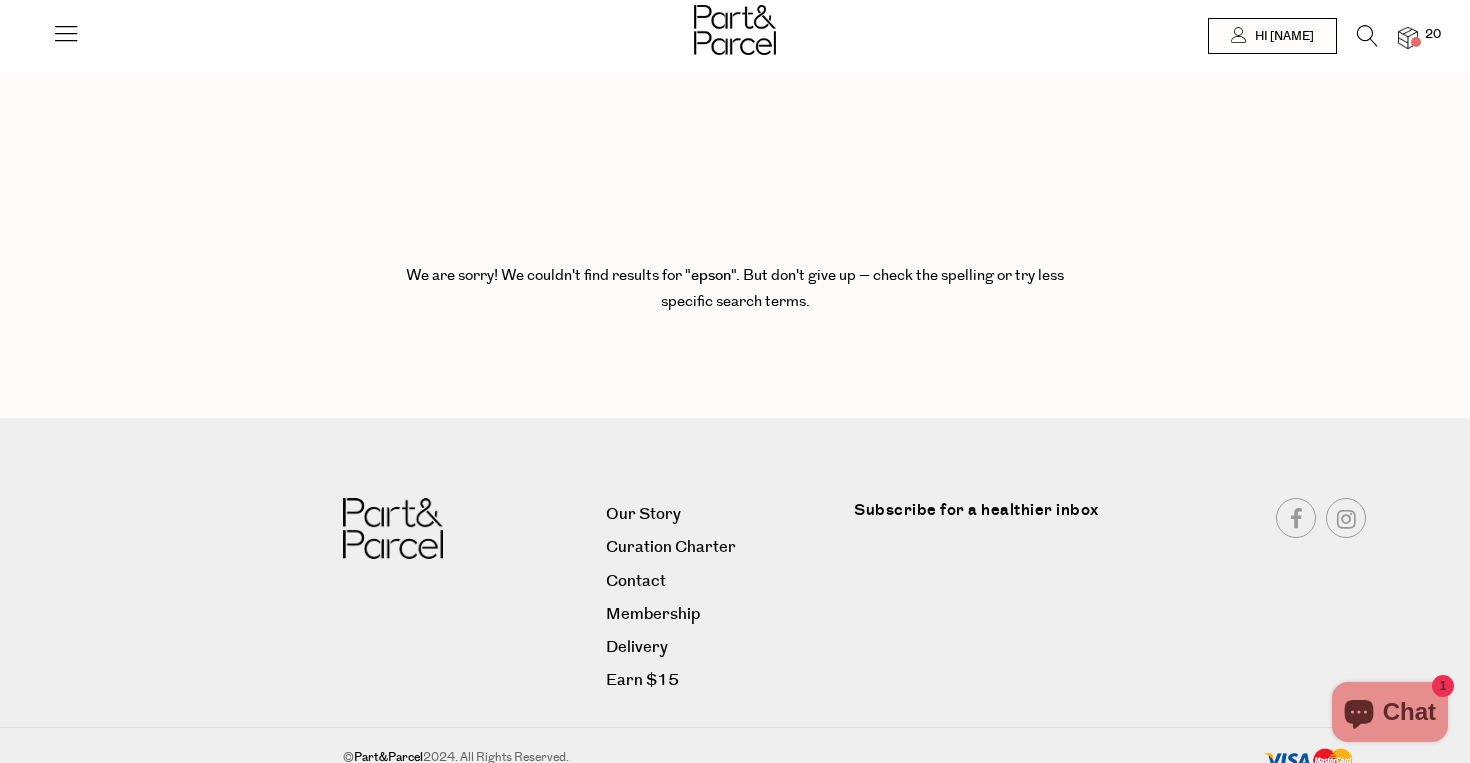 scroll, scrollTop: 0, scrollLeft: 0, axis: both 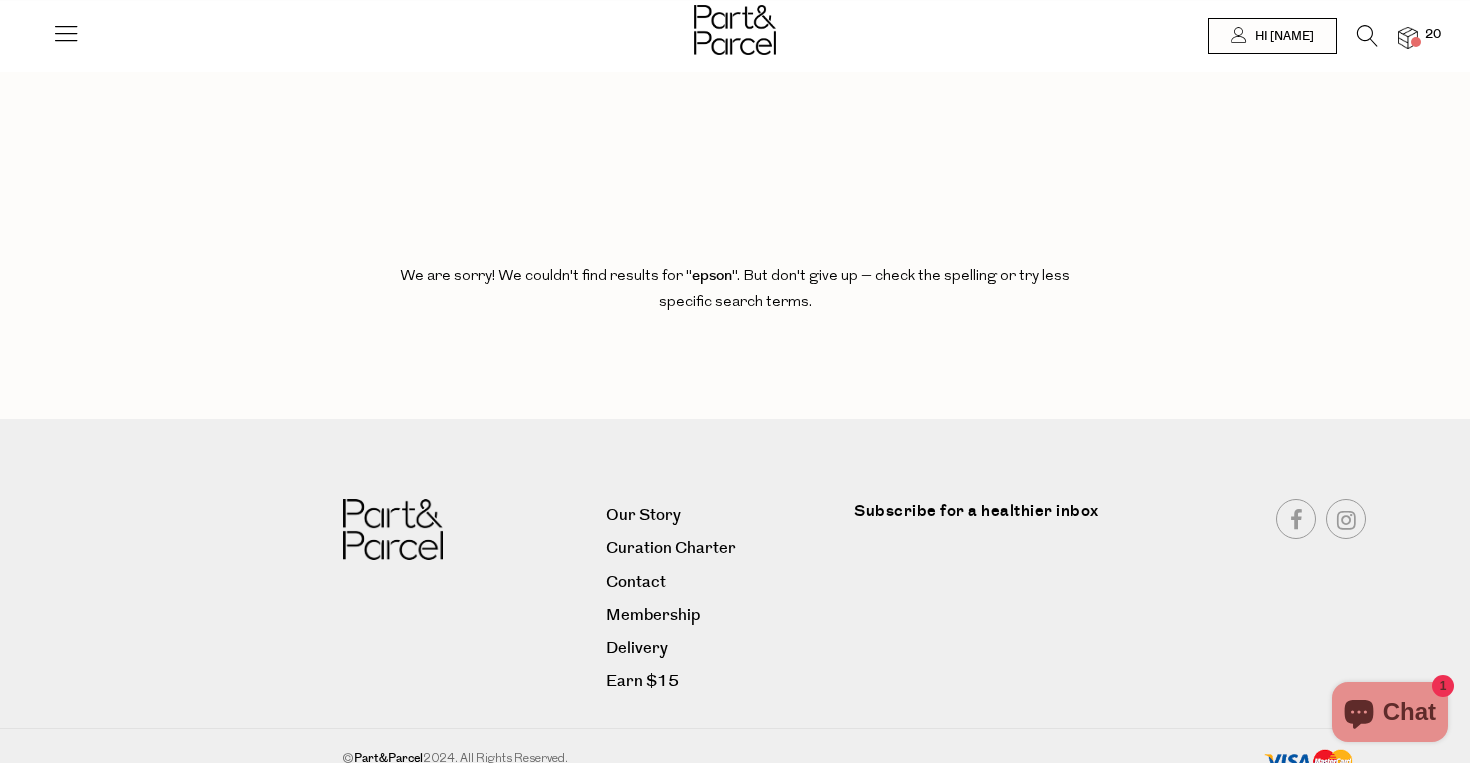 click at bounding box center (66, 33) 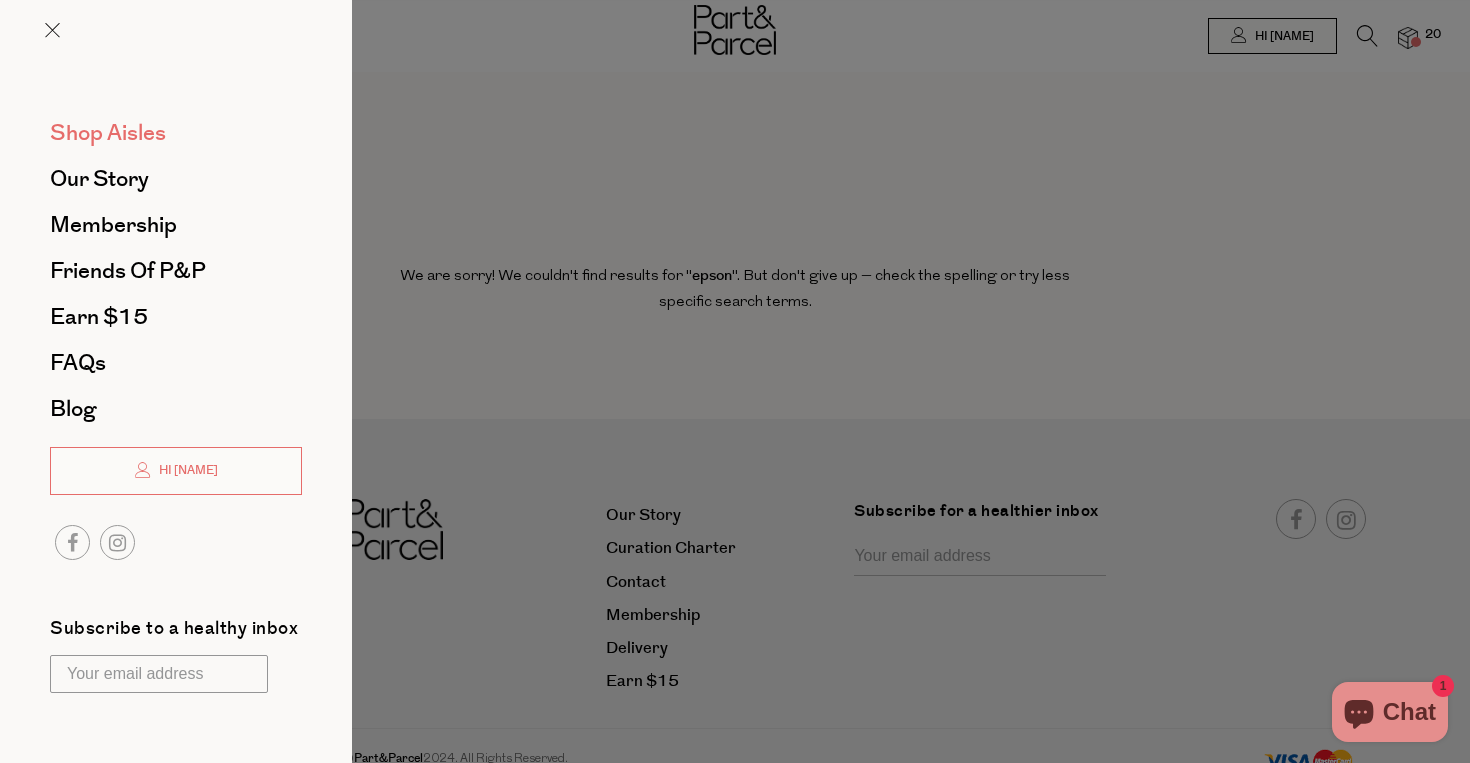 click on "Shop Aisles" at bounding box center [108, 133] 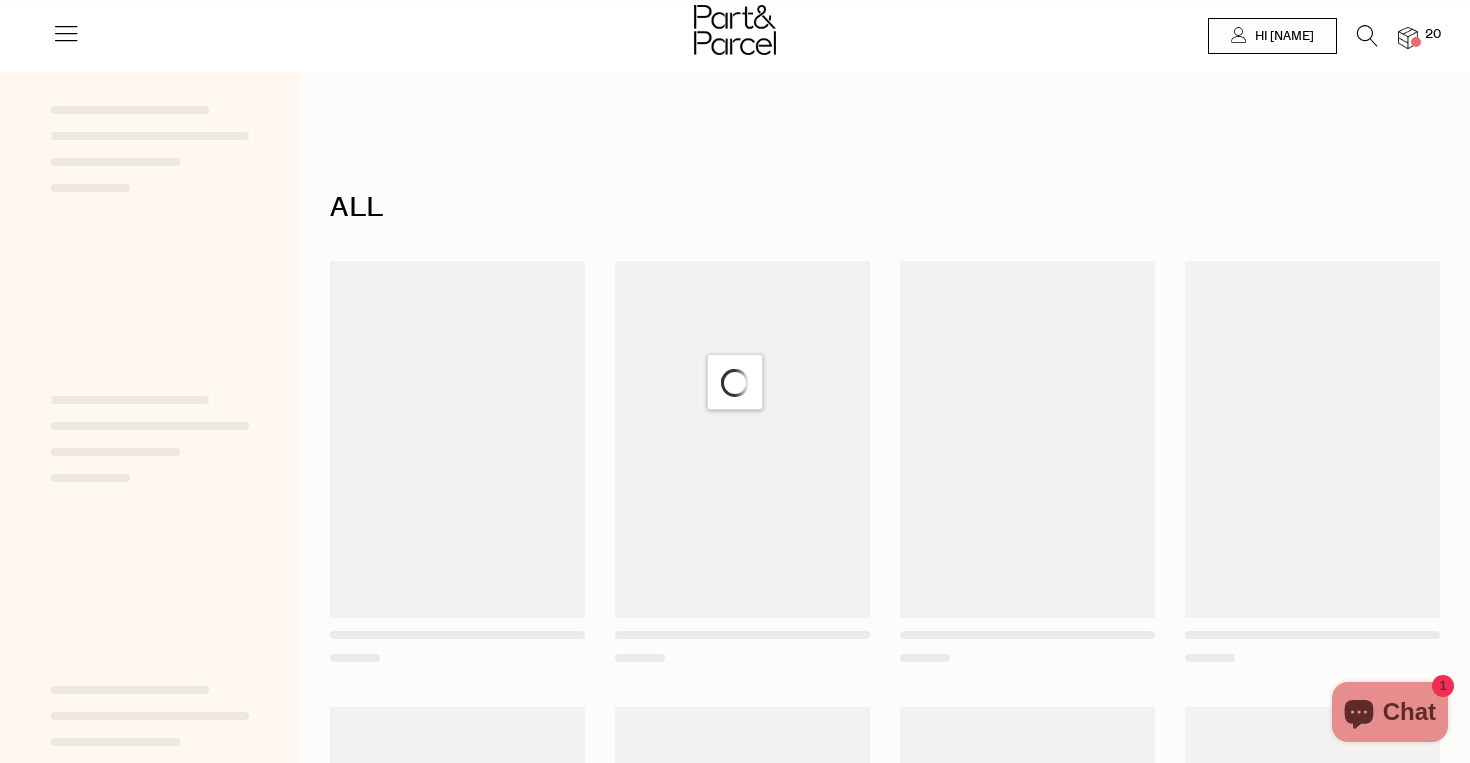 scroll, scrollTop: 0, scrollLeft: 0, axis: both 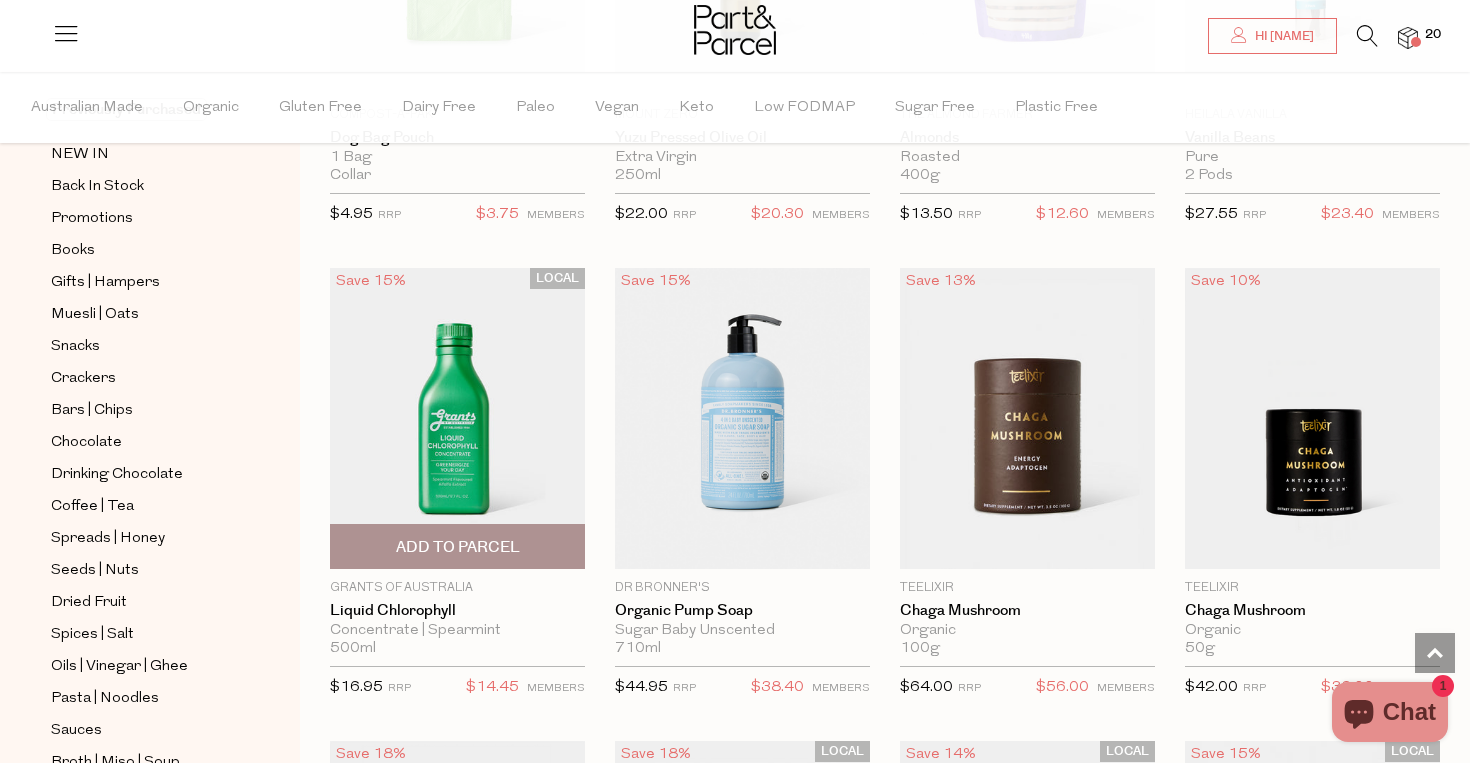 click at bounding box center [457, 418] 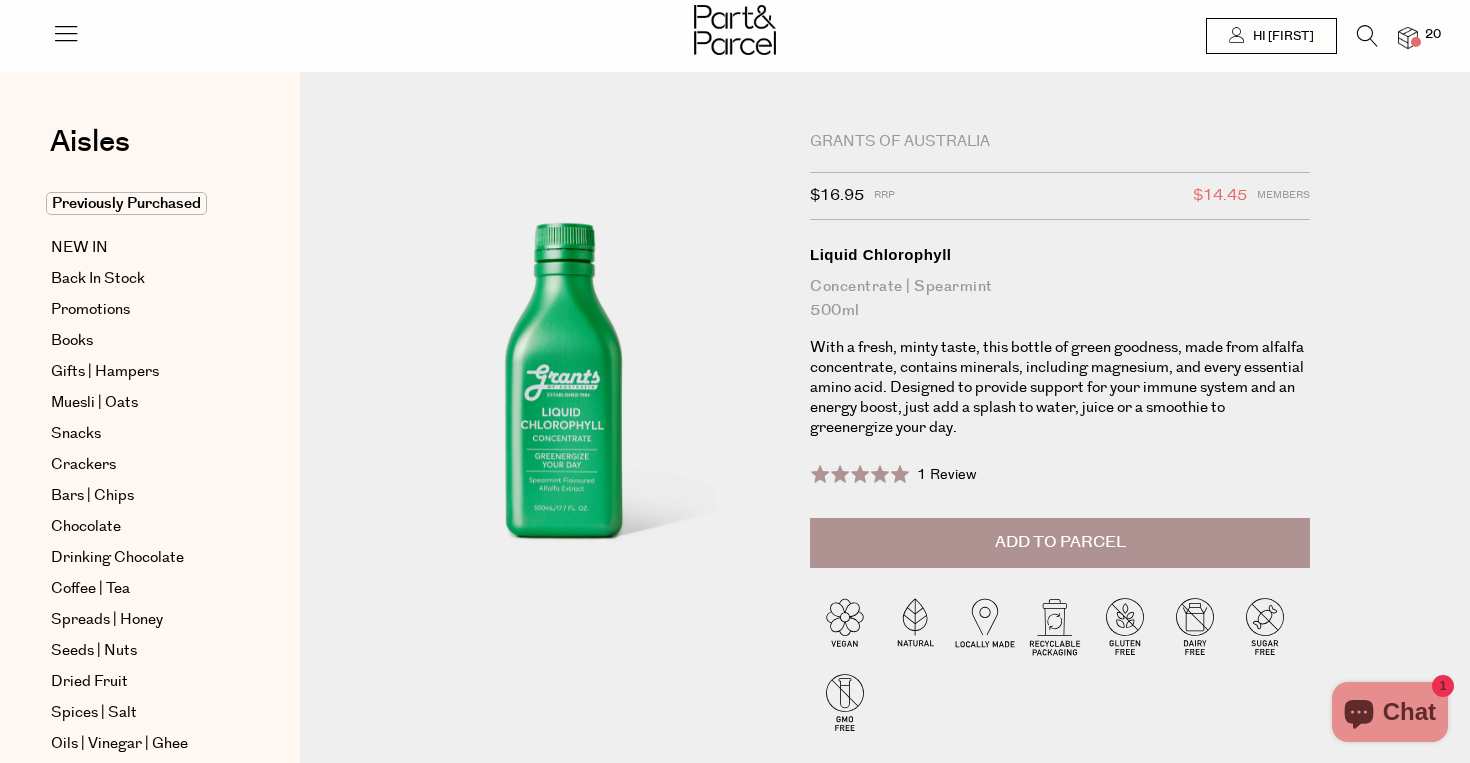 scroll, scrollTop: 0, scrollLeft: 0, axis: both 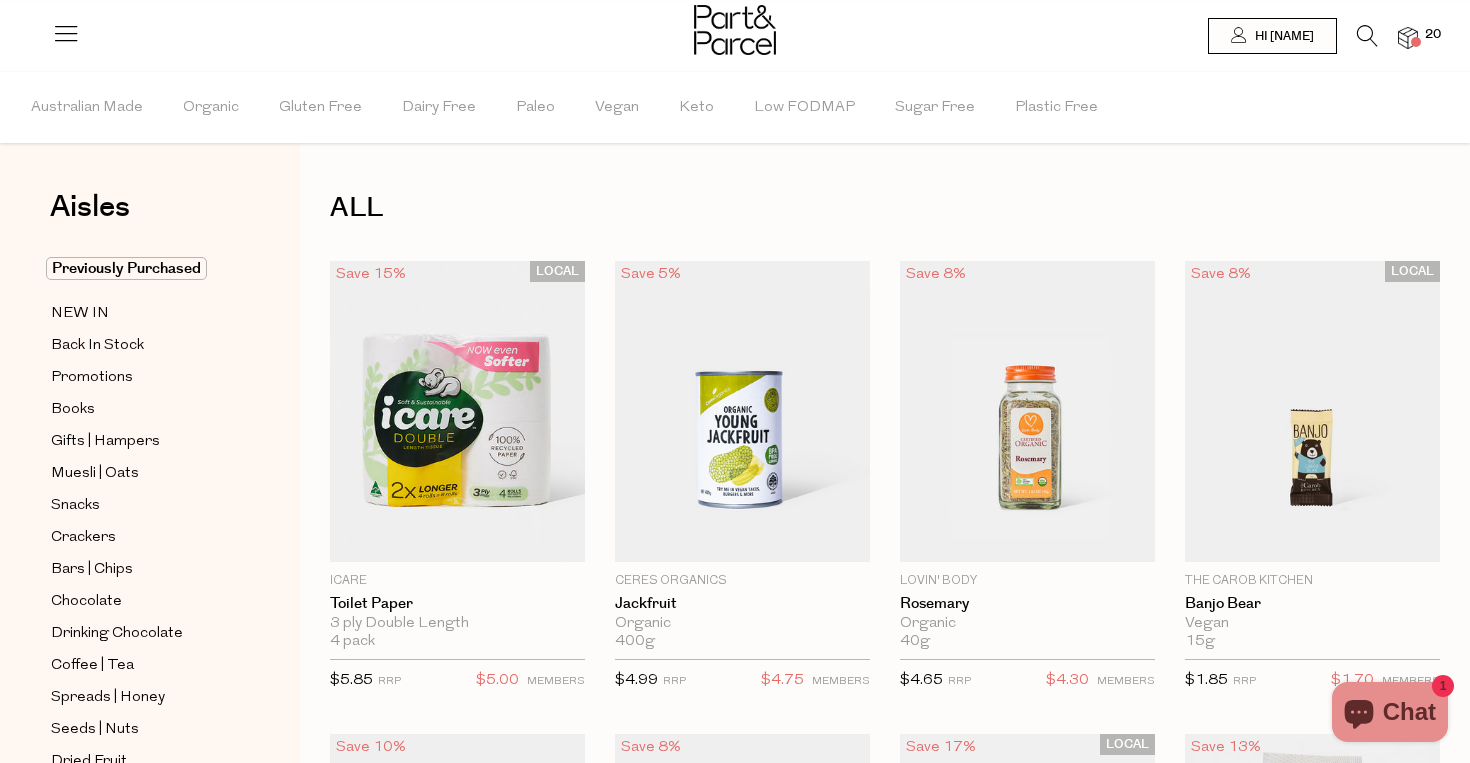 click at bounding box center [1367, 41] 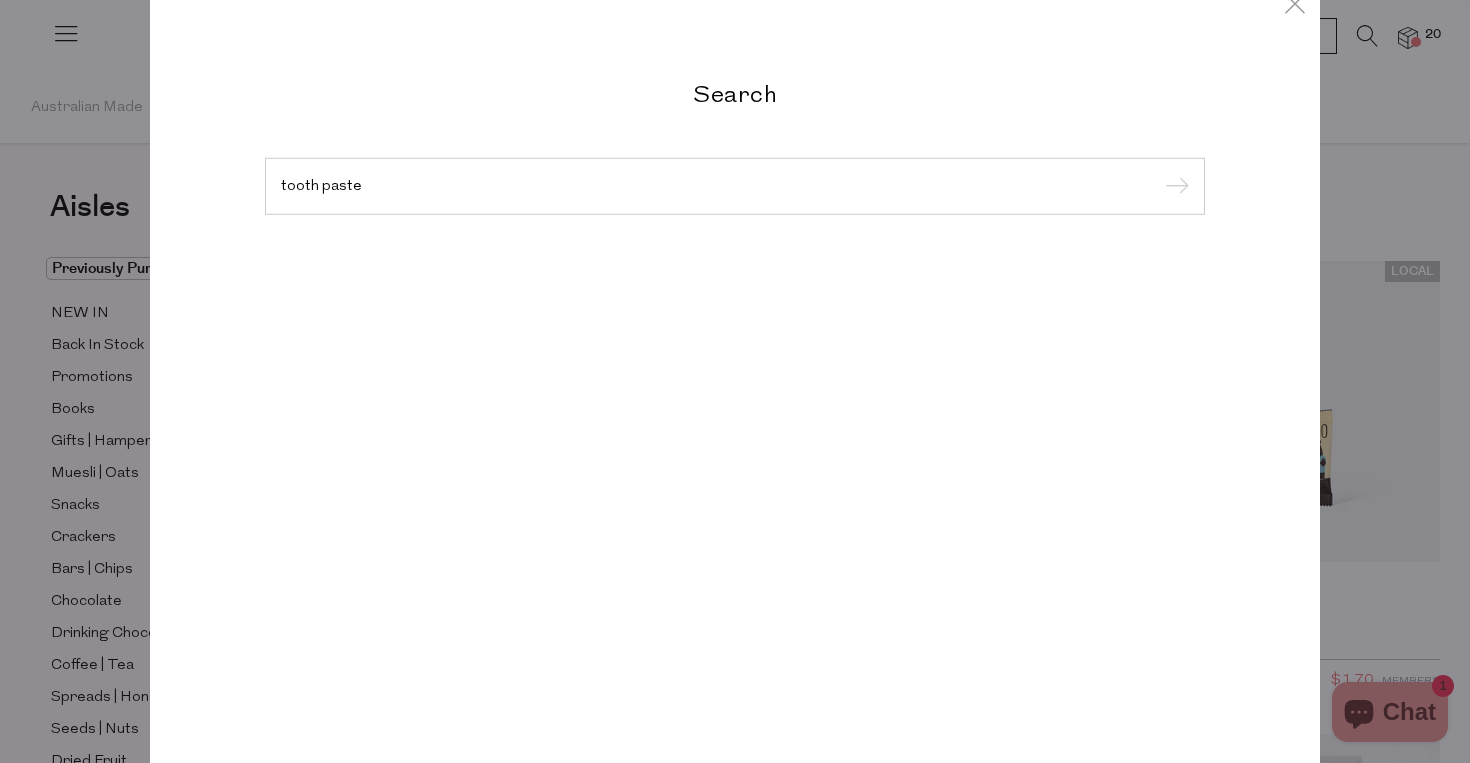 type on "tooth paste" 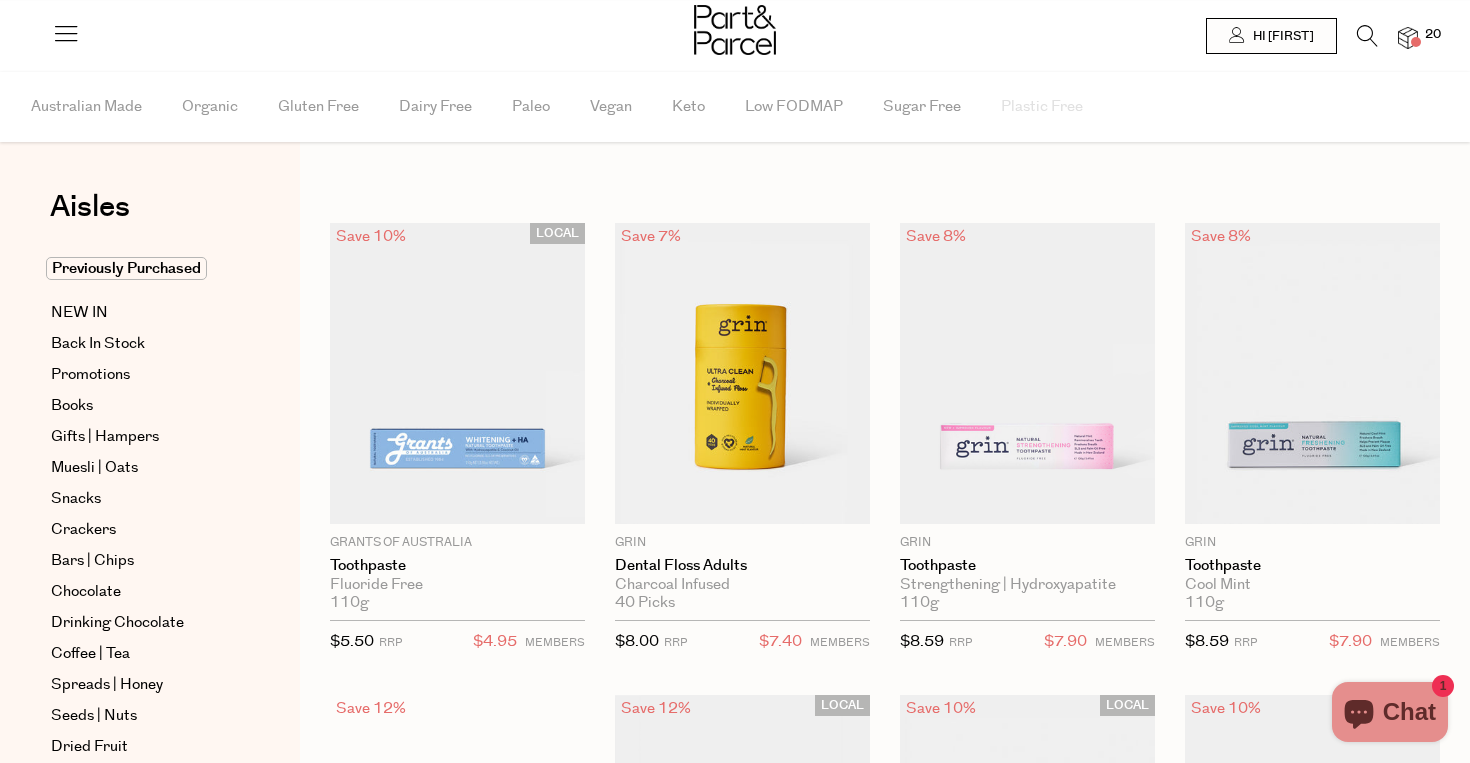 scroll, scrollTop: 0, scrollLeft: 0, axis: both 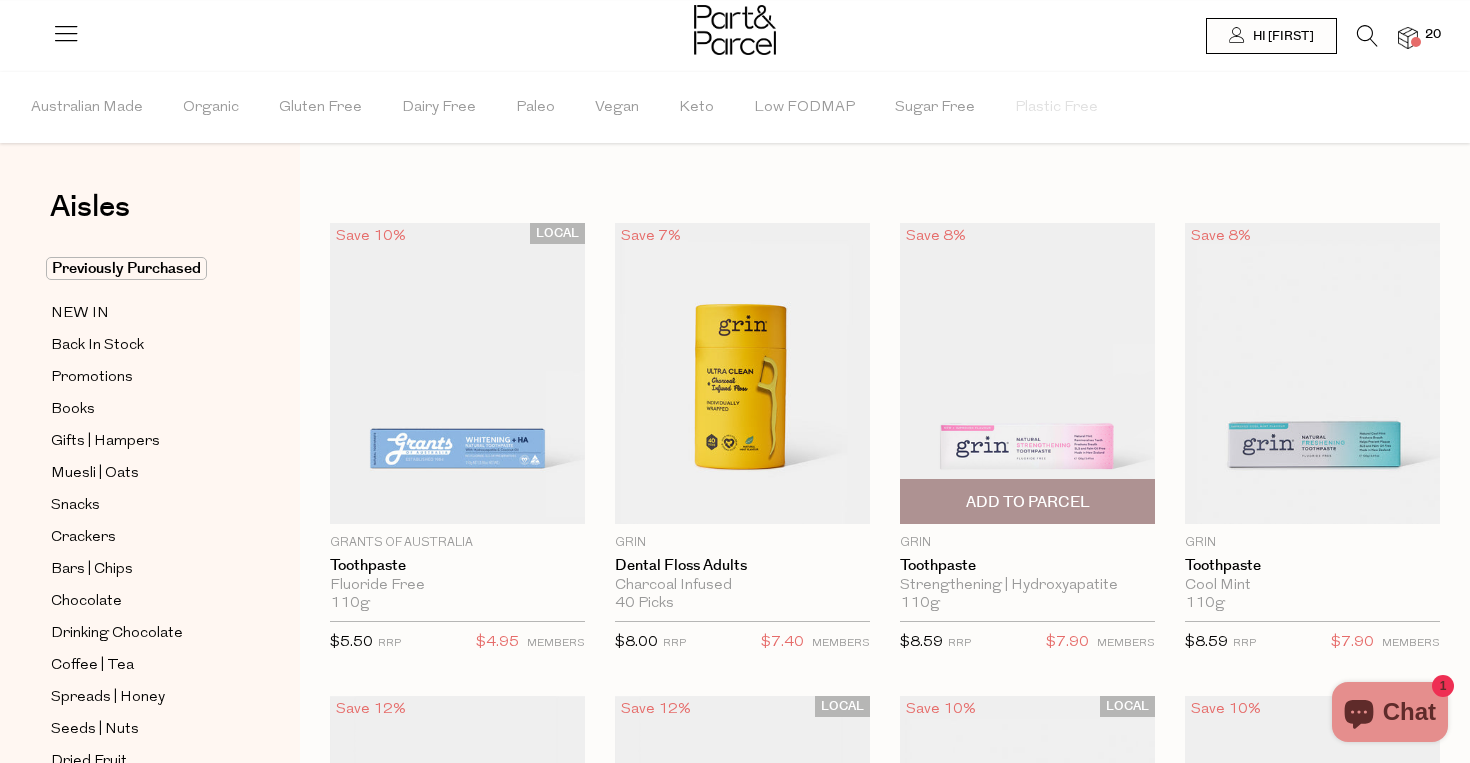 click at bounding box center (1027, 373) 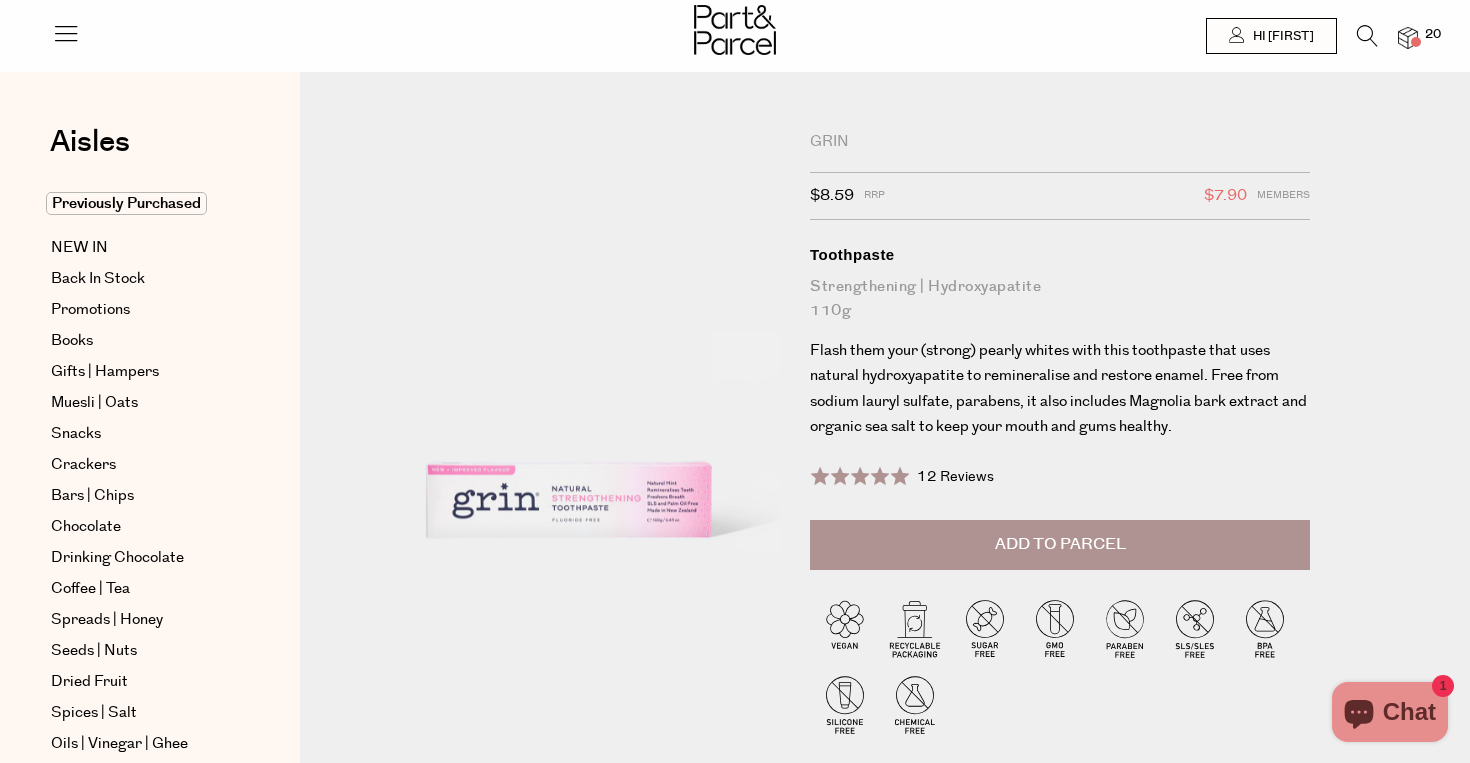 scroll, scrollTop: 0, scrollLeft: 0, axis: both 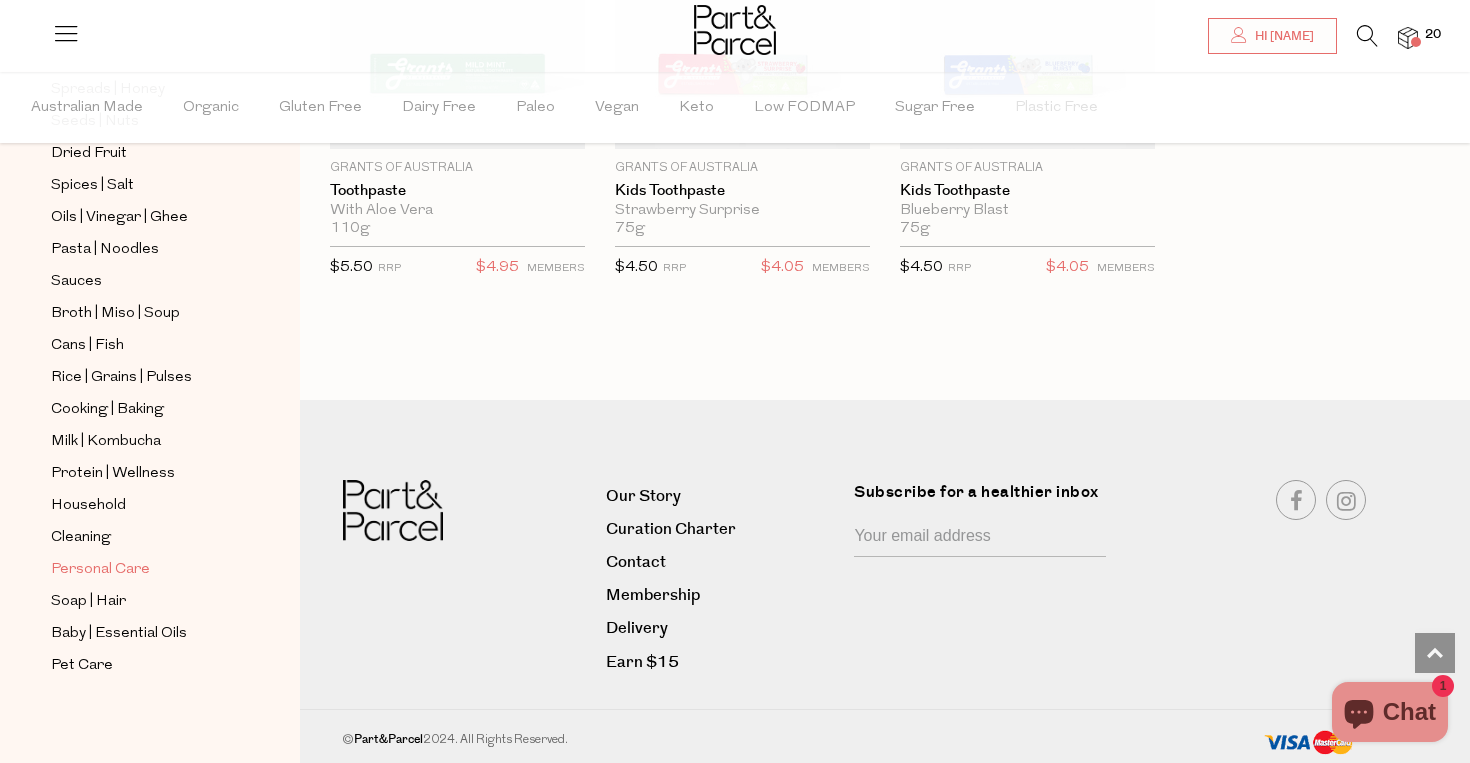 click on "Personal Care" at bounding box center [100, 570] 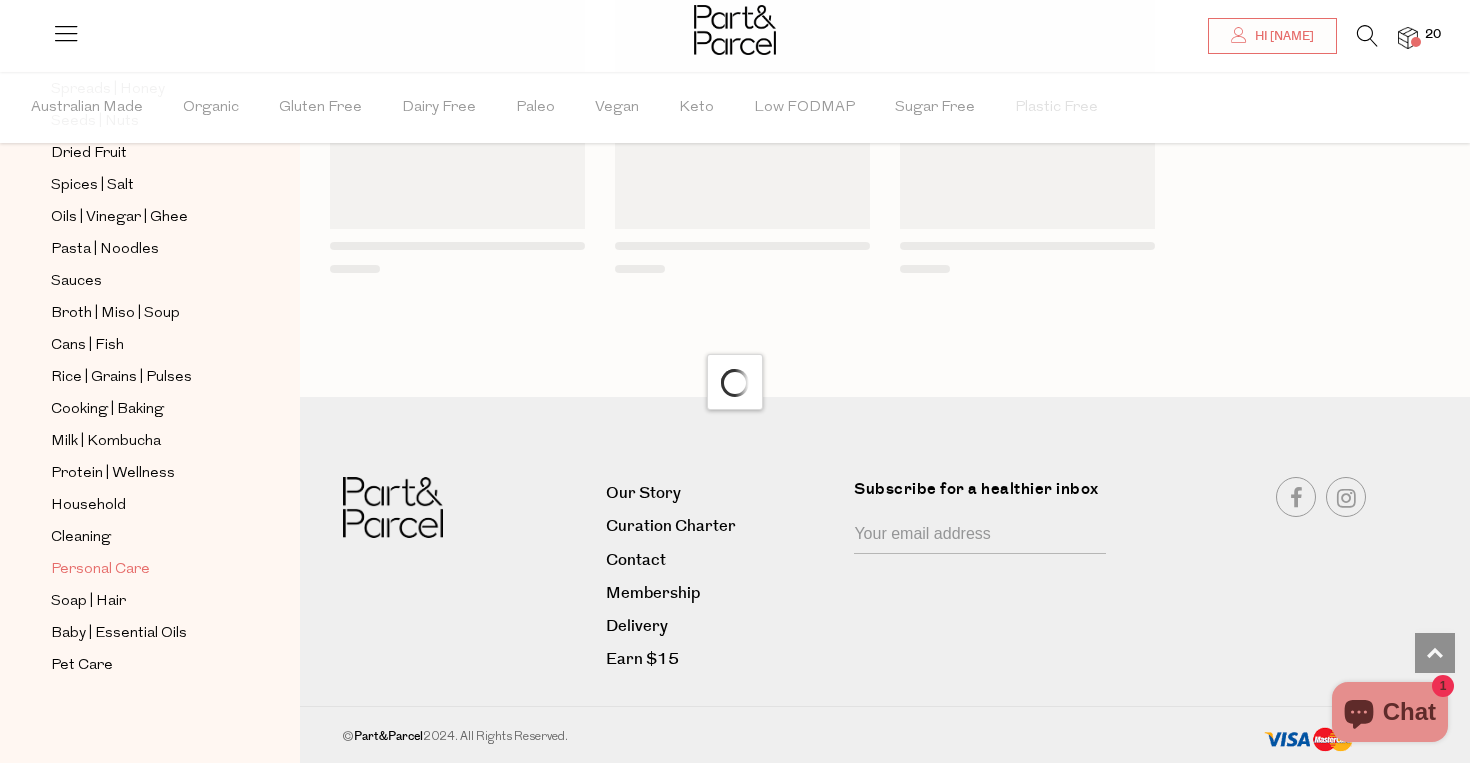 scroll, scrollTop: 1688, scrollLeft: 0, axis: vertical 